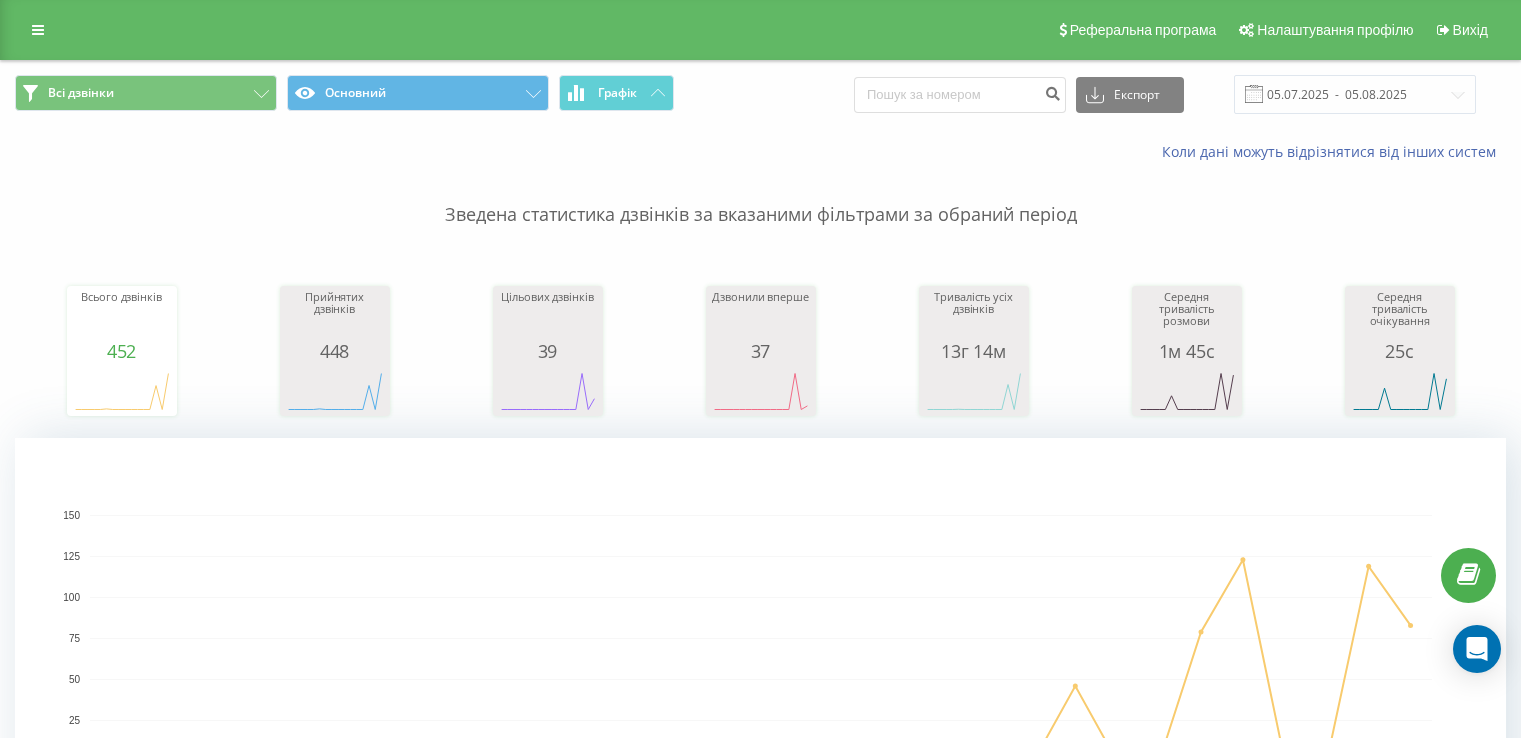 scroll, scrollTop: 1766, scrollLeft: 0, axis: vertical 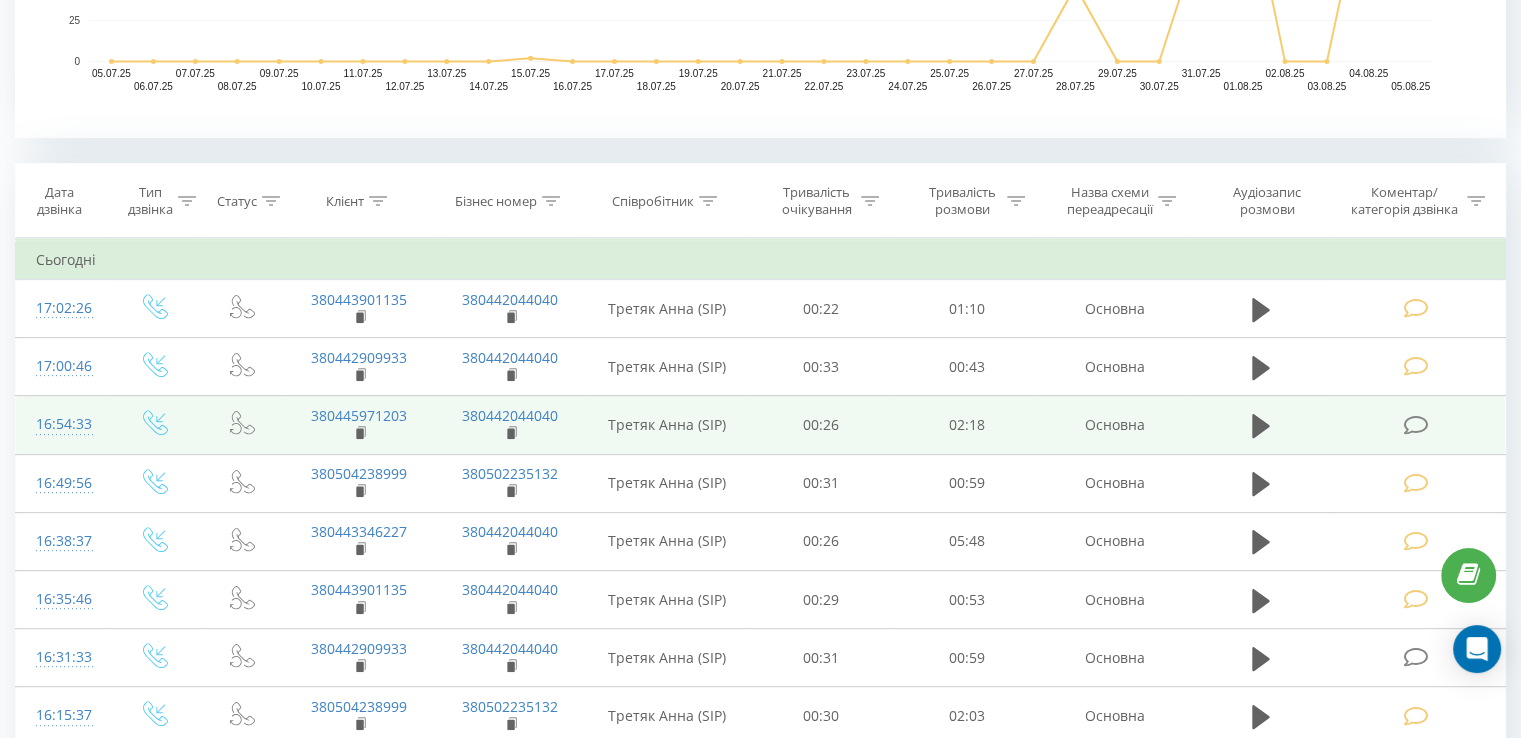 click at bounding box center [1415, 425] 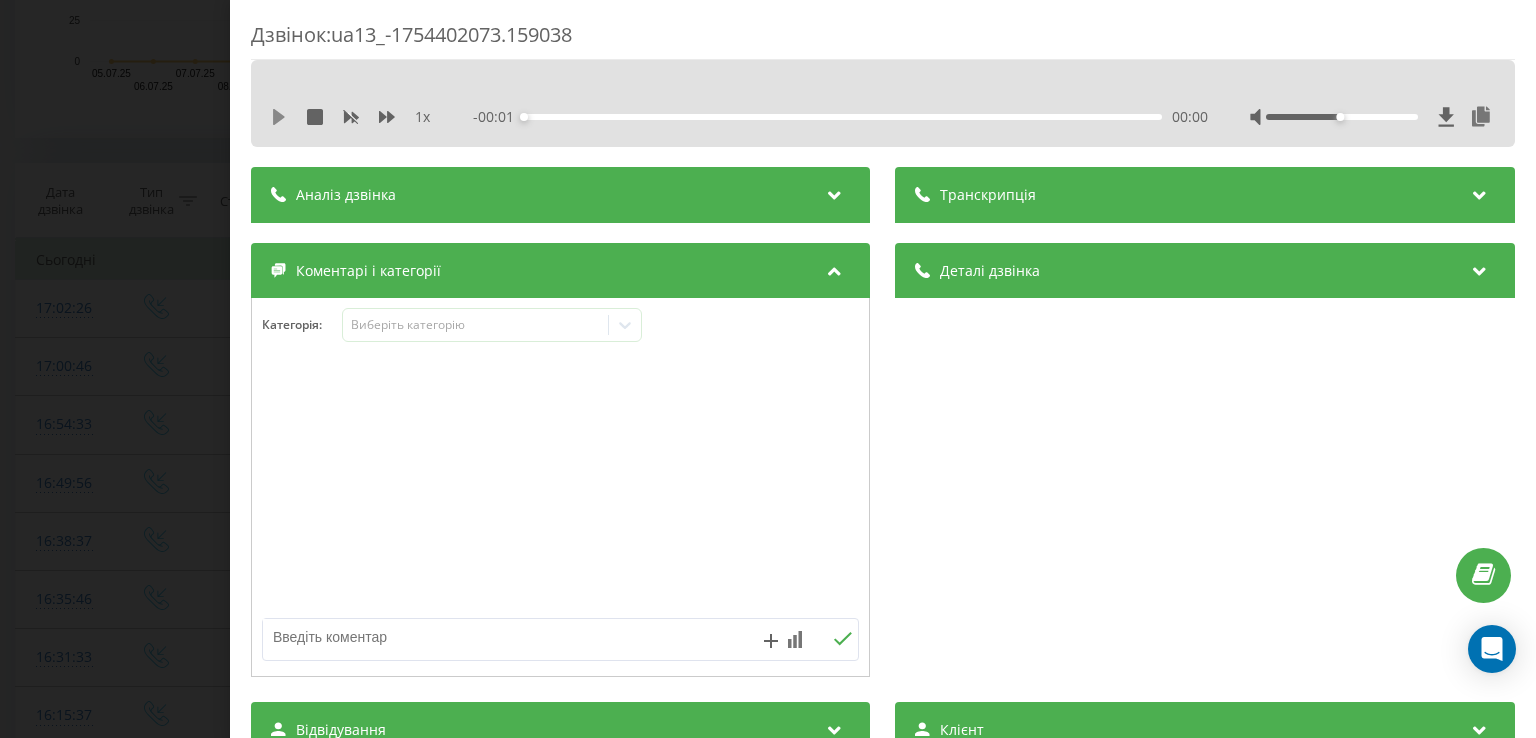 click 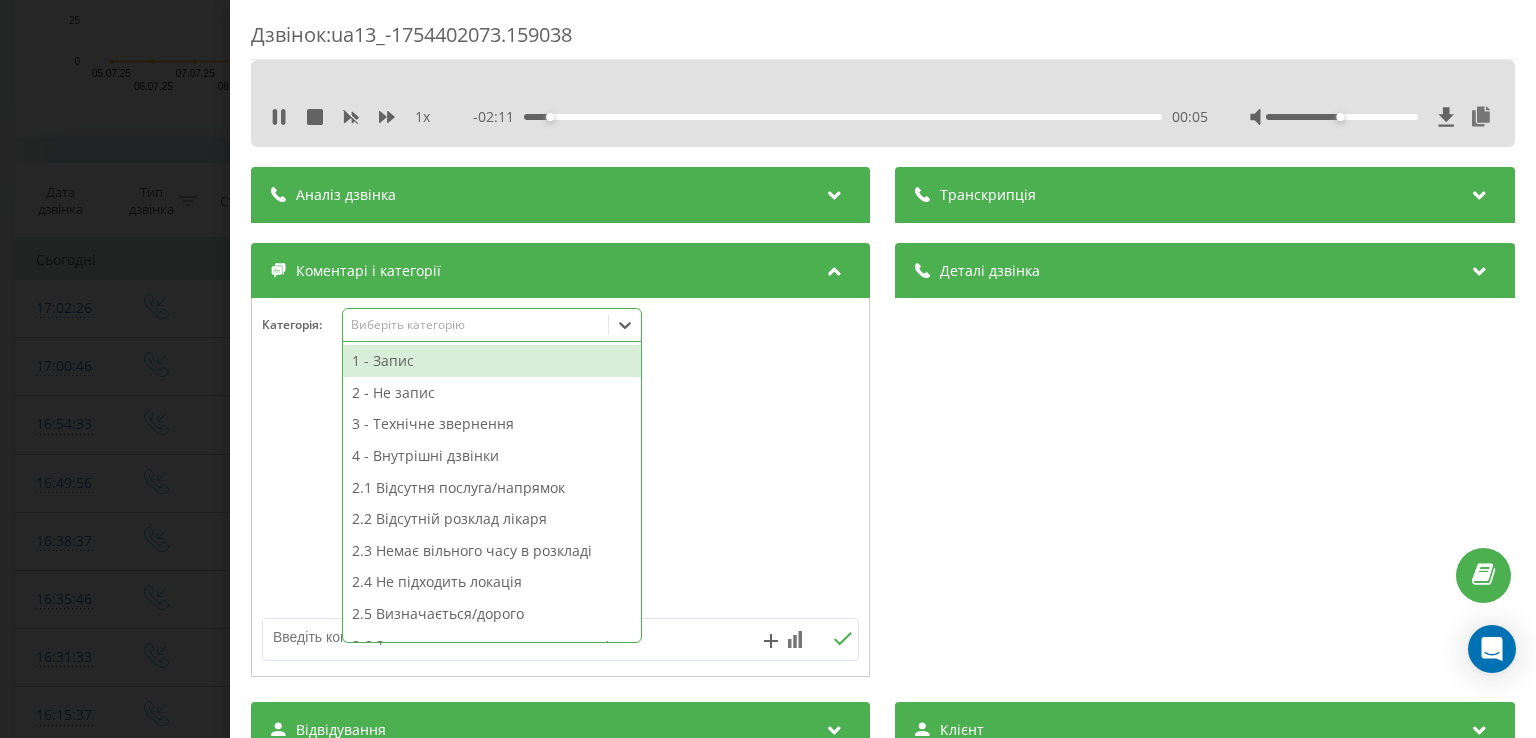 click on "Виберіть категорію" at bounding box center (475, 325) 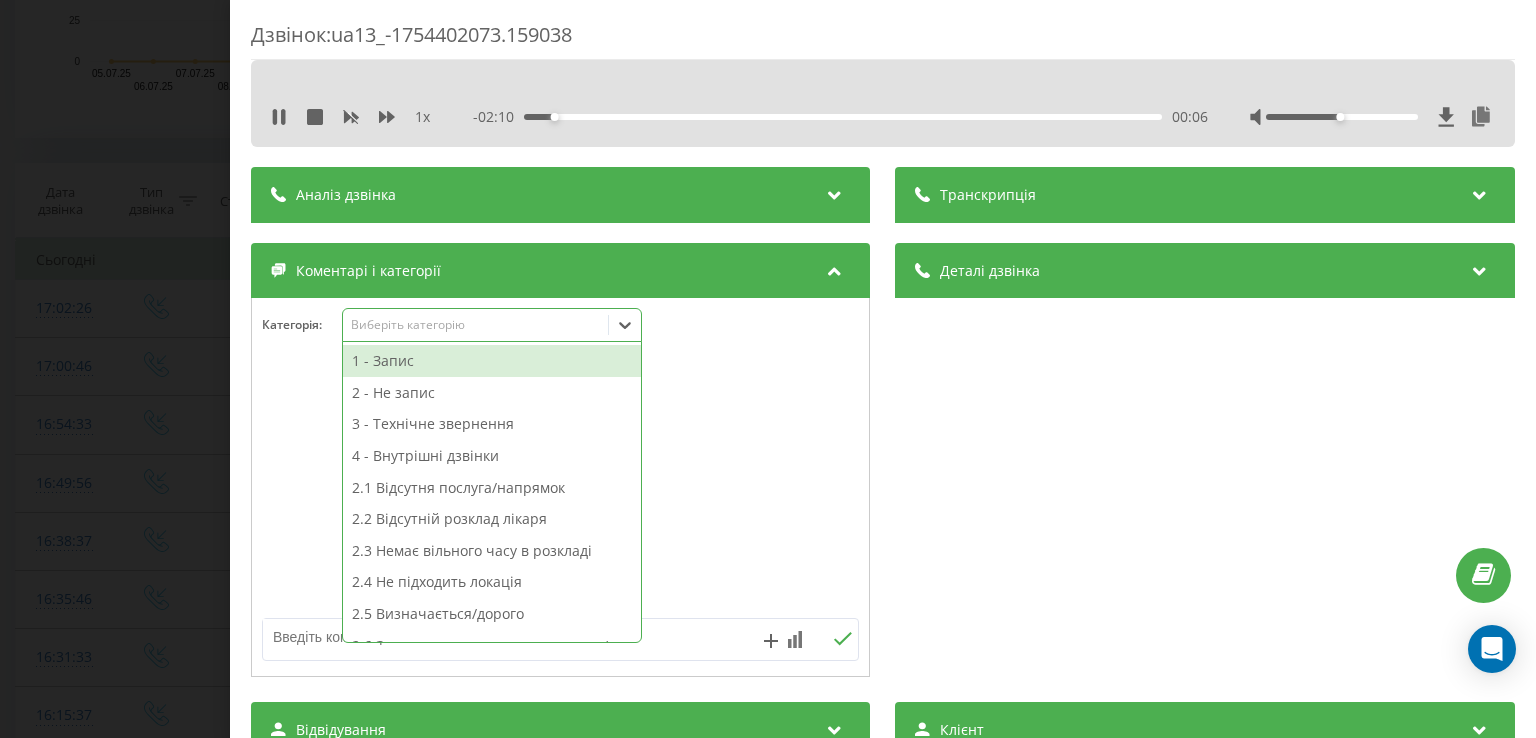click on "1 - Запис" at bounding box center [492, 361] 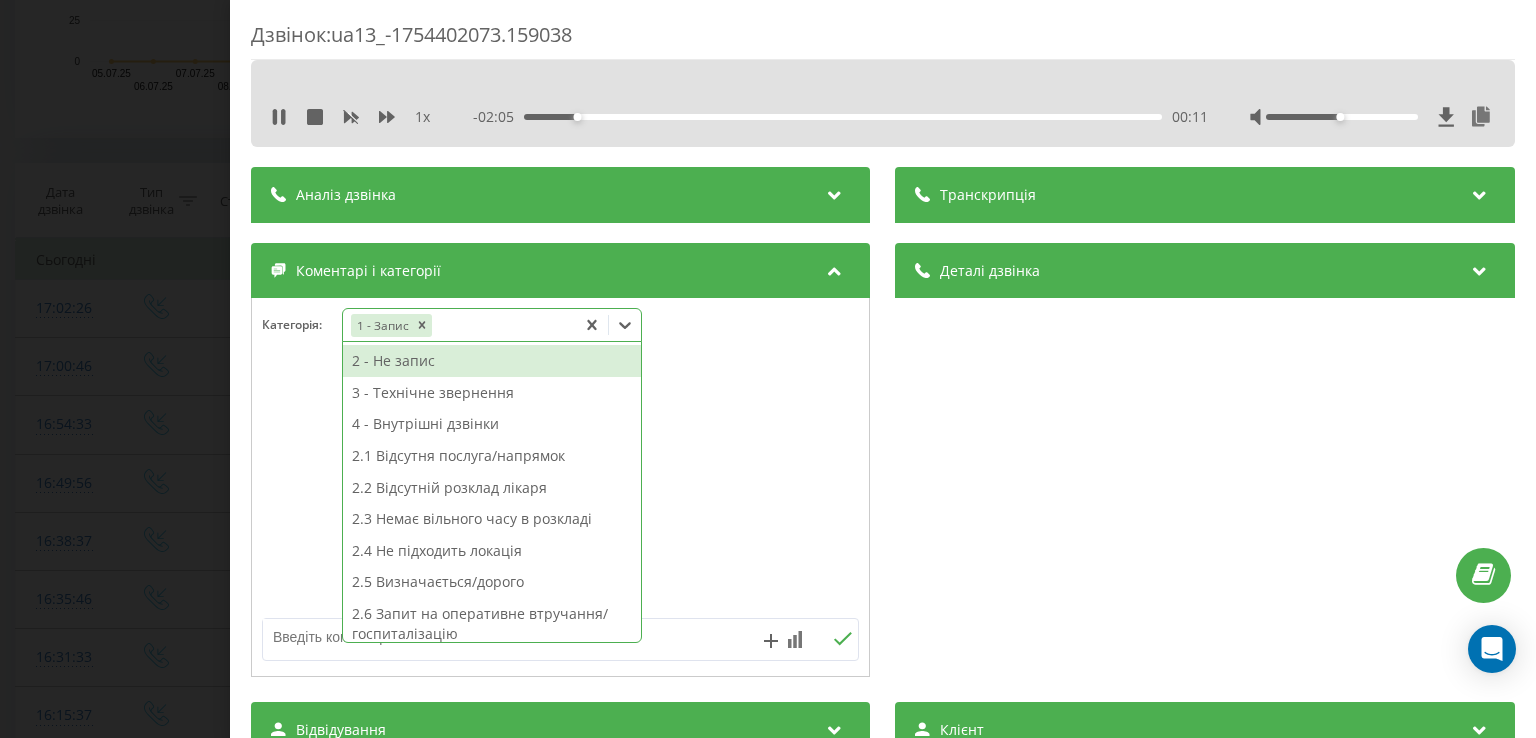 click on "Дзвінок :  ua13_-1754402073.159038   1 x  - 02:05 00:11   00:11   Транскрипція Для AI-аналізу майбутніх дзвінків  налаштуйте та активуйте профіль на сторінці . Якщо профіль вже є і дзвінок відповідає його умовам, оновіть сторінку через 10 хвилин - AI аналізує поточний дзвінок. Аналіз дзвінка Для AI-аналізу майбутніх дзвінків  налаштуйте та активуйте профіль на сторінці . Якщо профіль вже є і дзвінок відповідає його умовам, оновіть сторінку через 10 хвилин - AI аналізує поточний дзвінок. Деталі дзвінка Загальне Дата дзвінка 2025-08-05 16:54:33 Тип дзвінка Вхідний Статус дзвінка Повторний 380445971203" at bounding box center [768, 369] 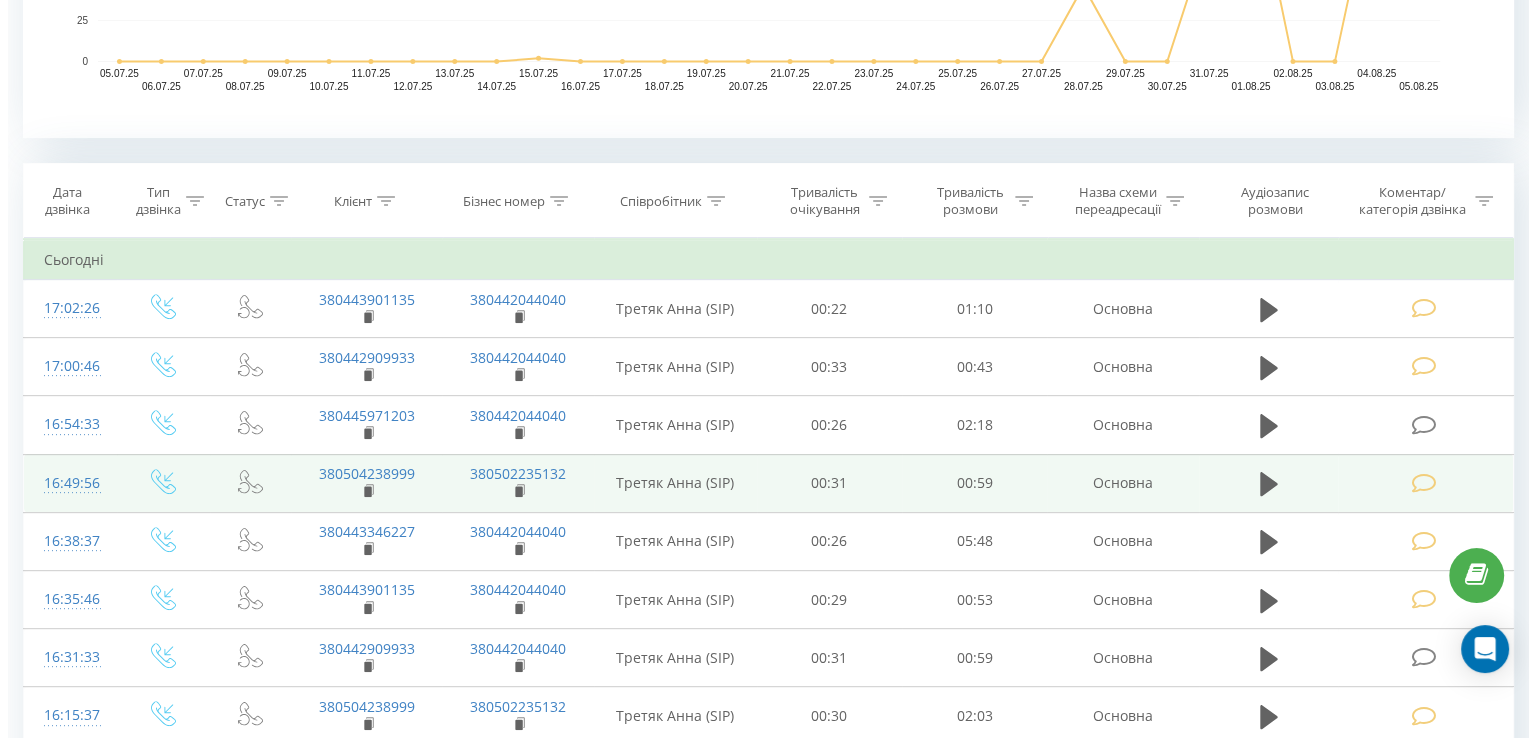 scroll, scrollTop: 800, scrollLeft: 0, axis: vertical 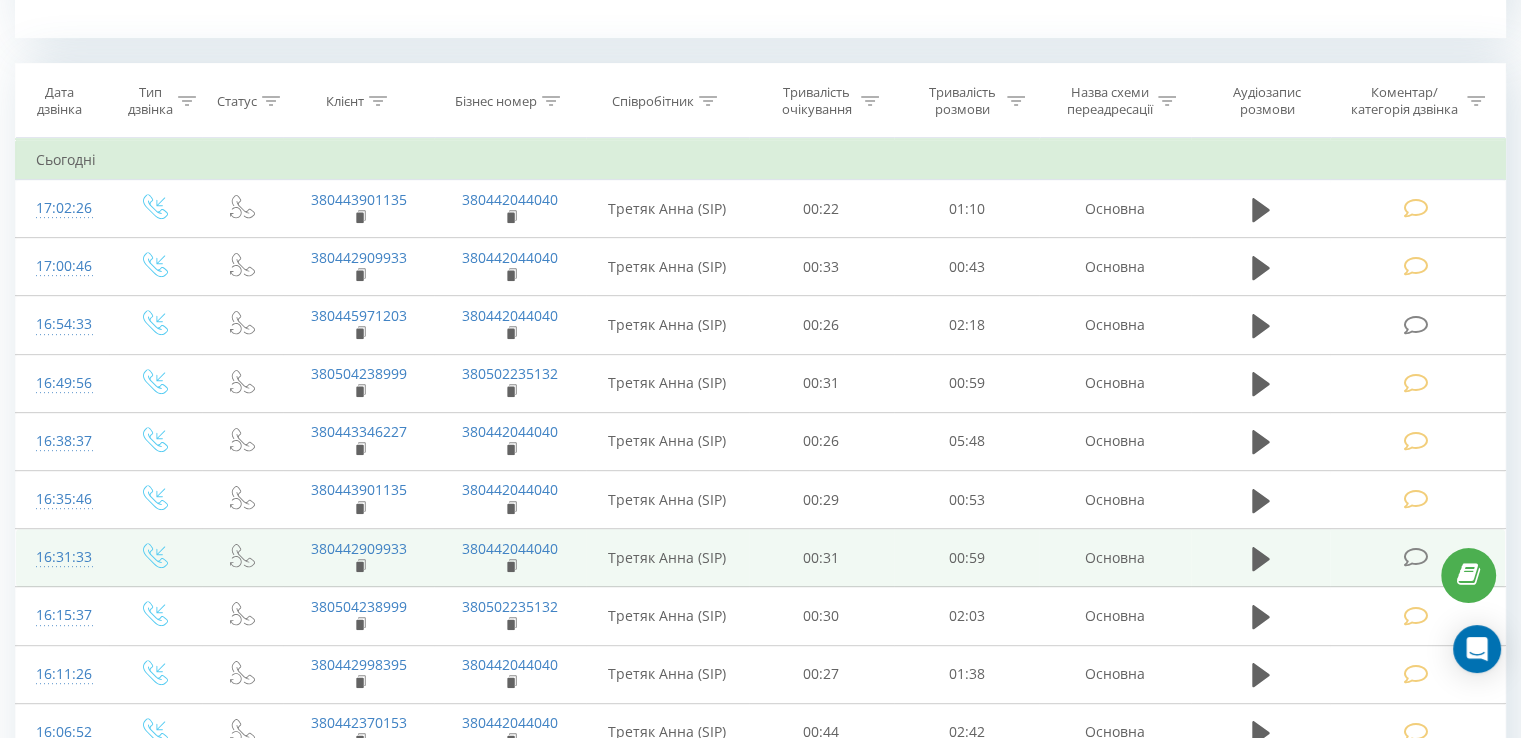 click at bounding box center [1415, 557] 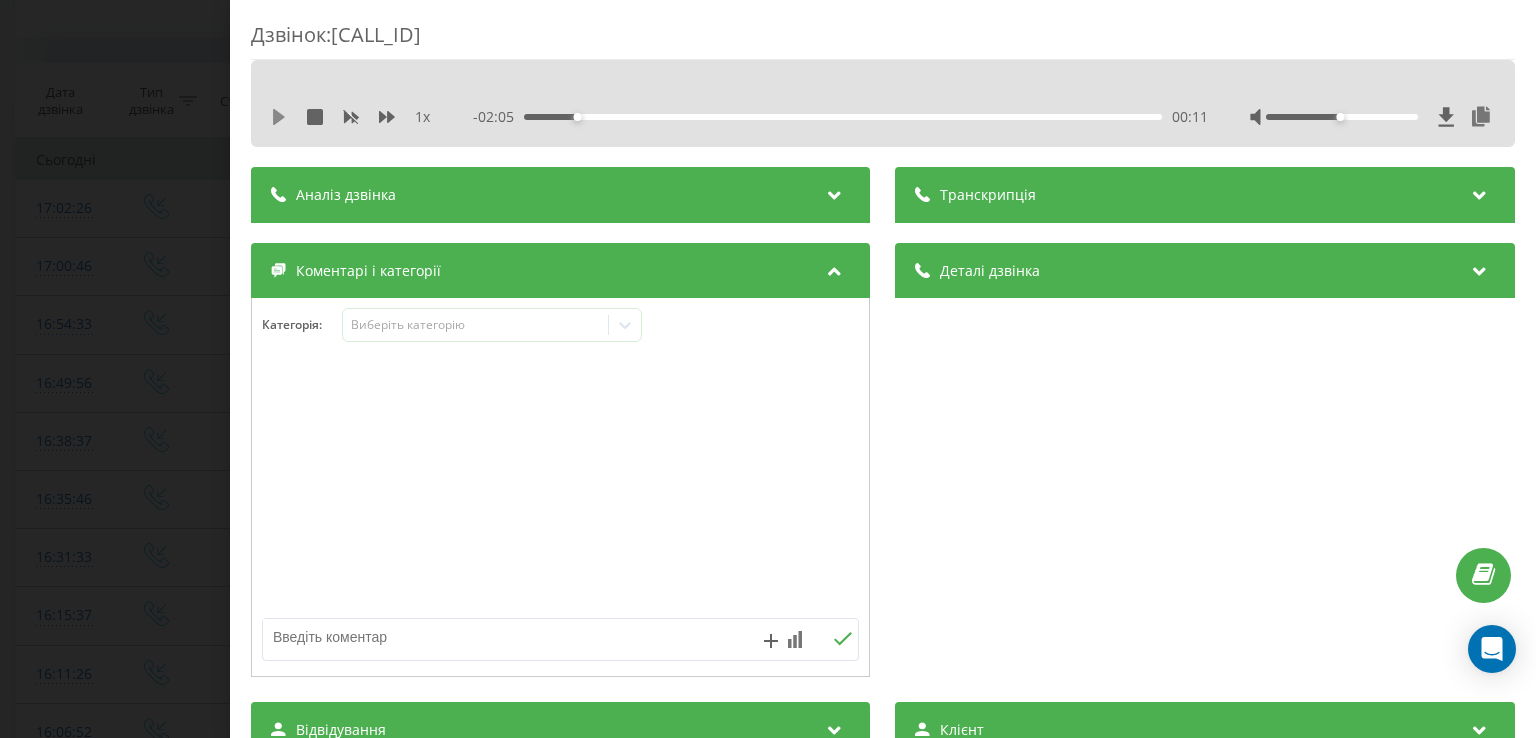 click 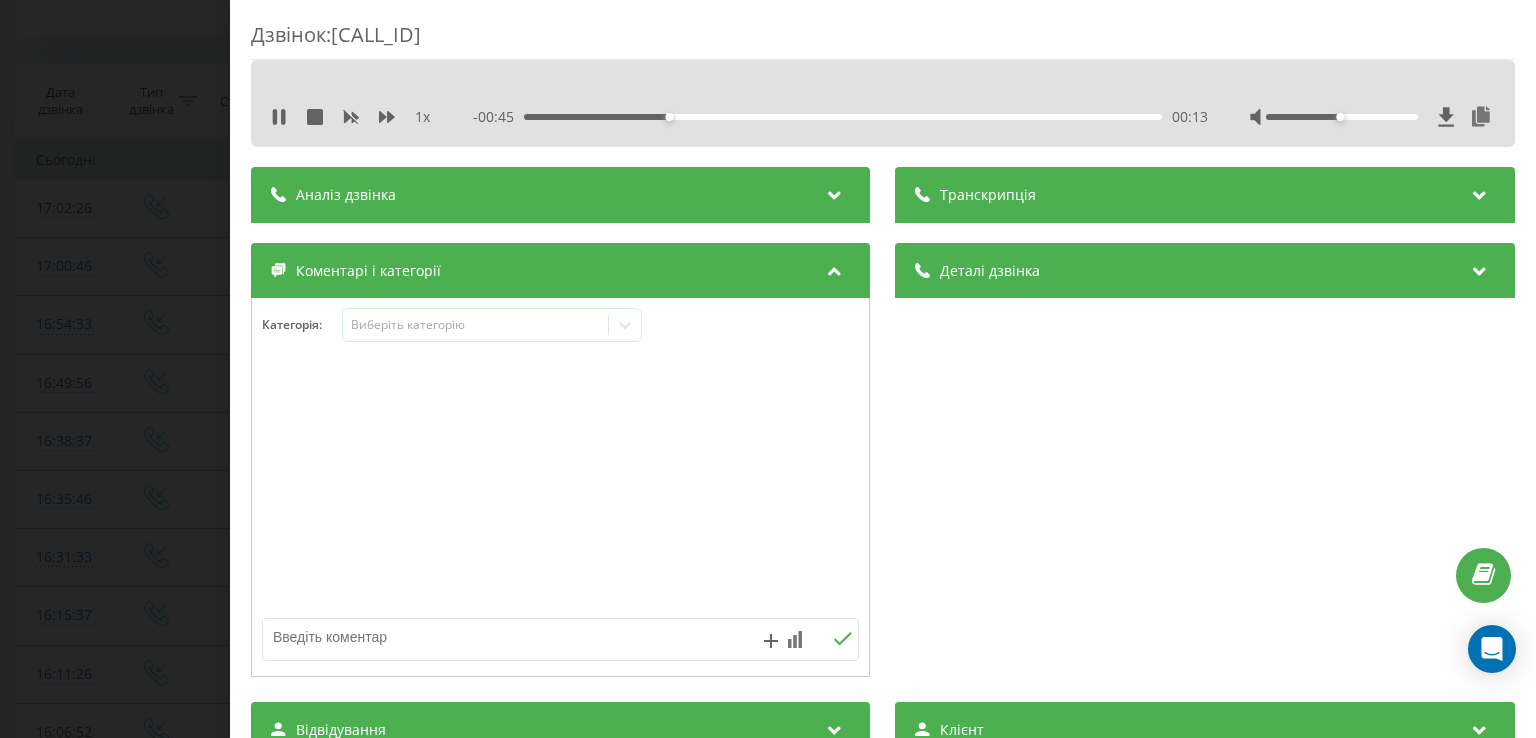 drag, startPoint x: 694, startPoint y: 112, endPoint x: 724, endPoint y: 113, distance: 30.016663 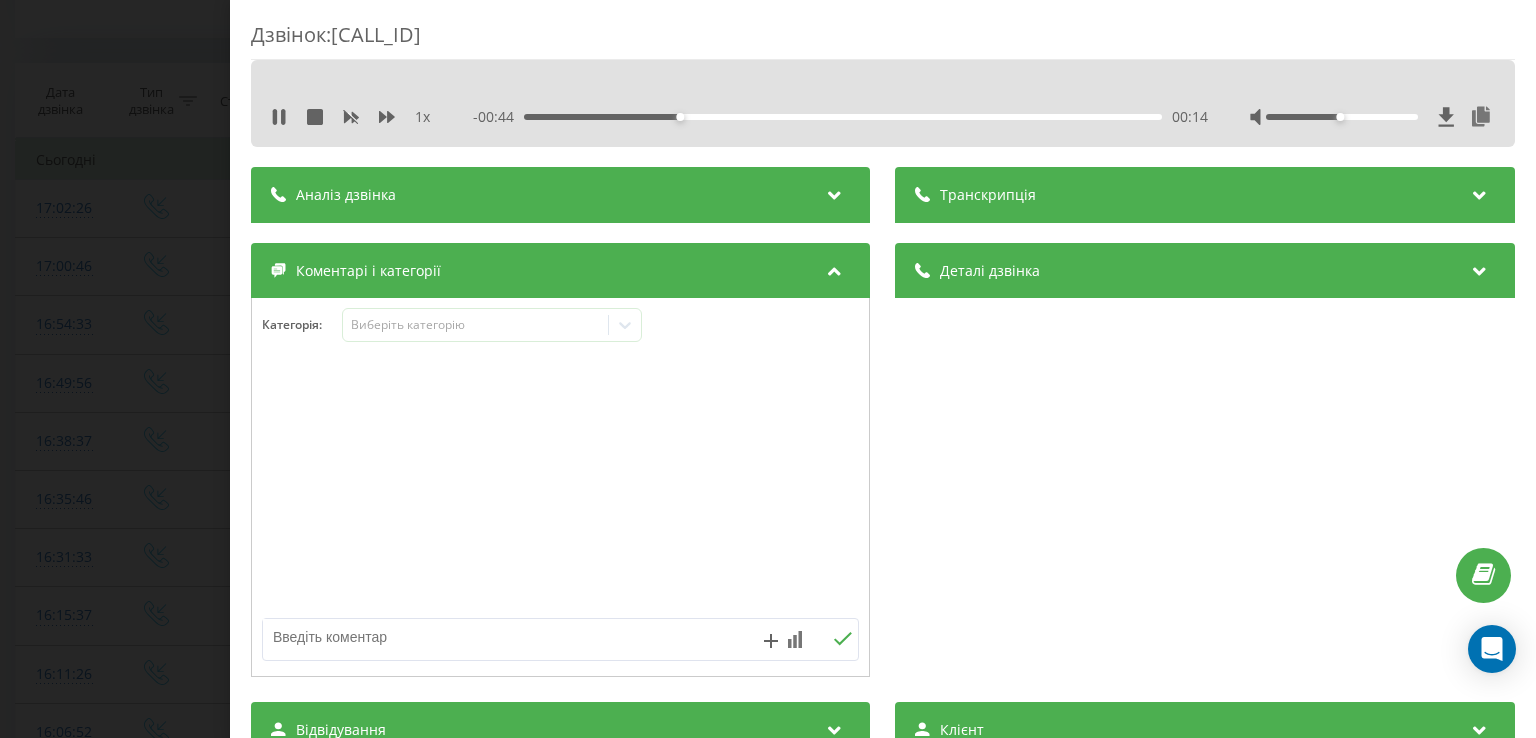 click on "00:14" at bounding box center (843, 117) 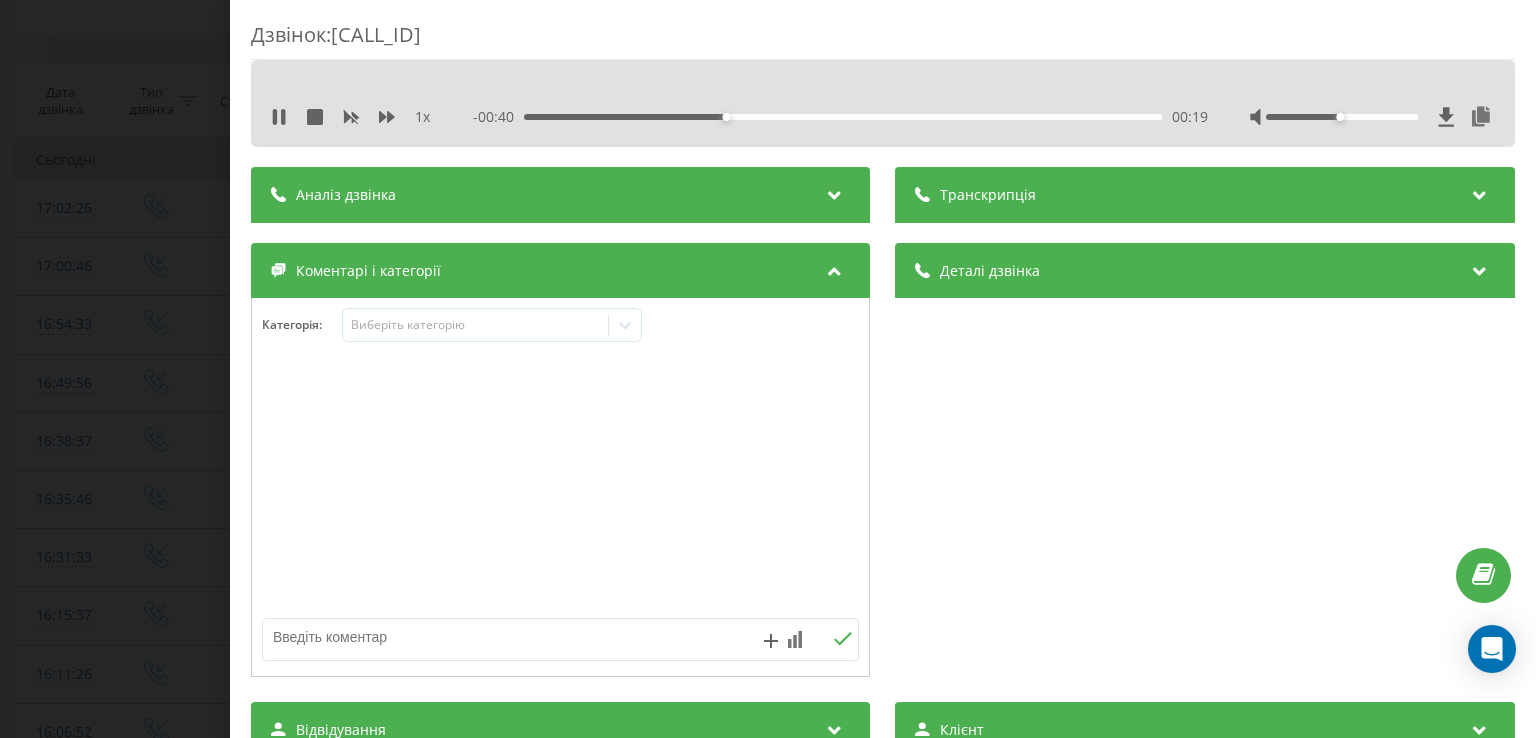 drag, startPoint x: 440, startPoint y: 81, endPoint x: 284, endPoint y: 39, distance: 161.55495 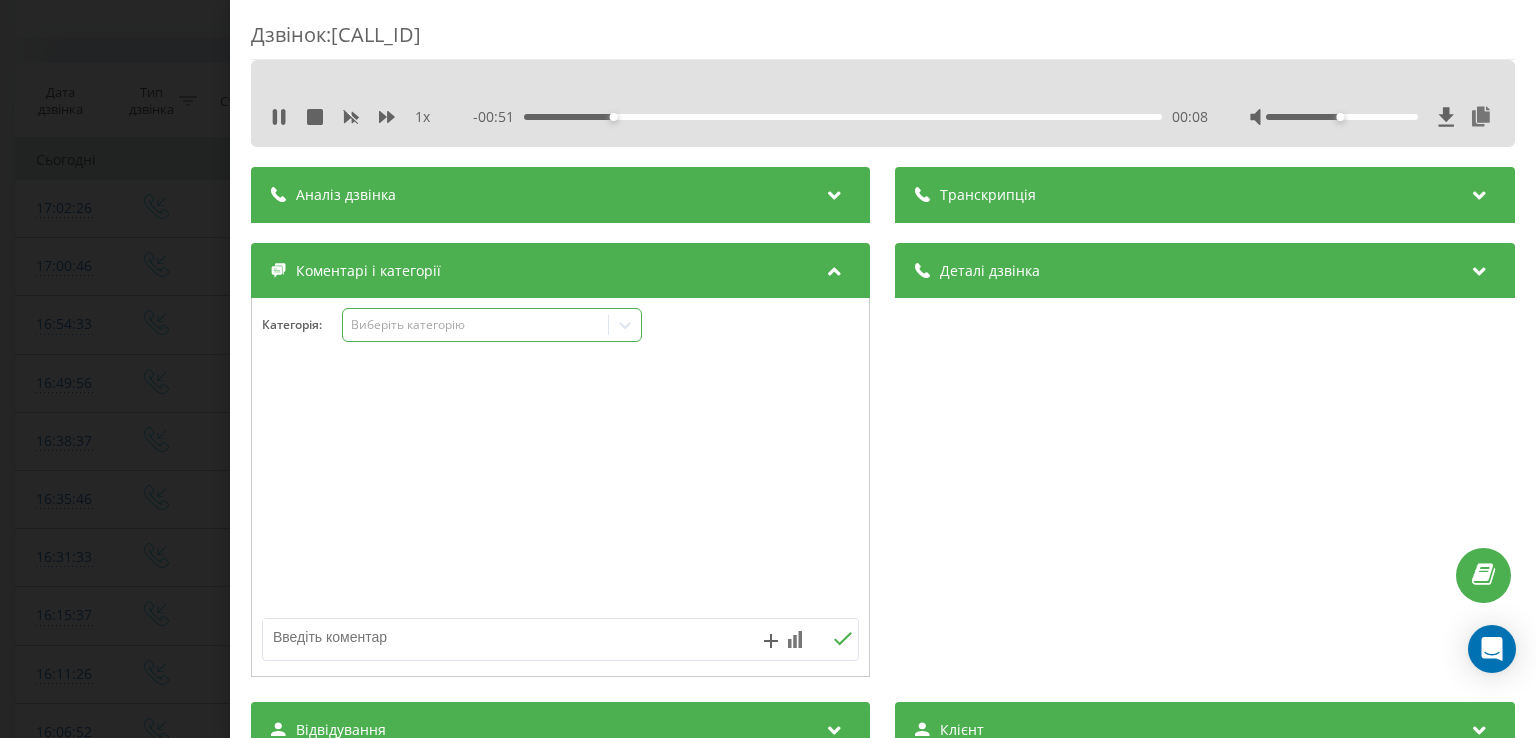 click on "Виберіть категорію" at bounding box center (492, 325) 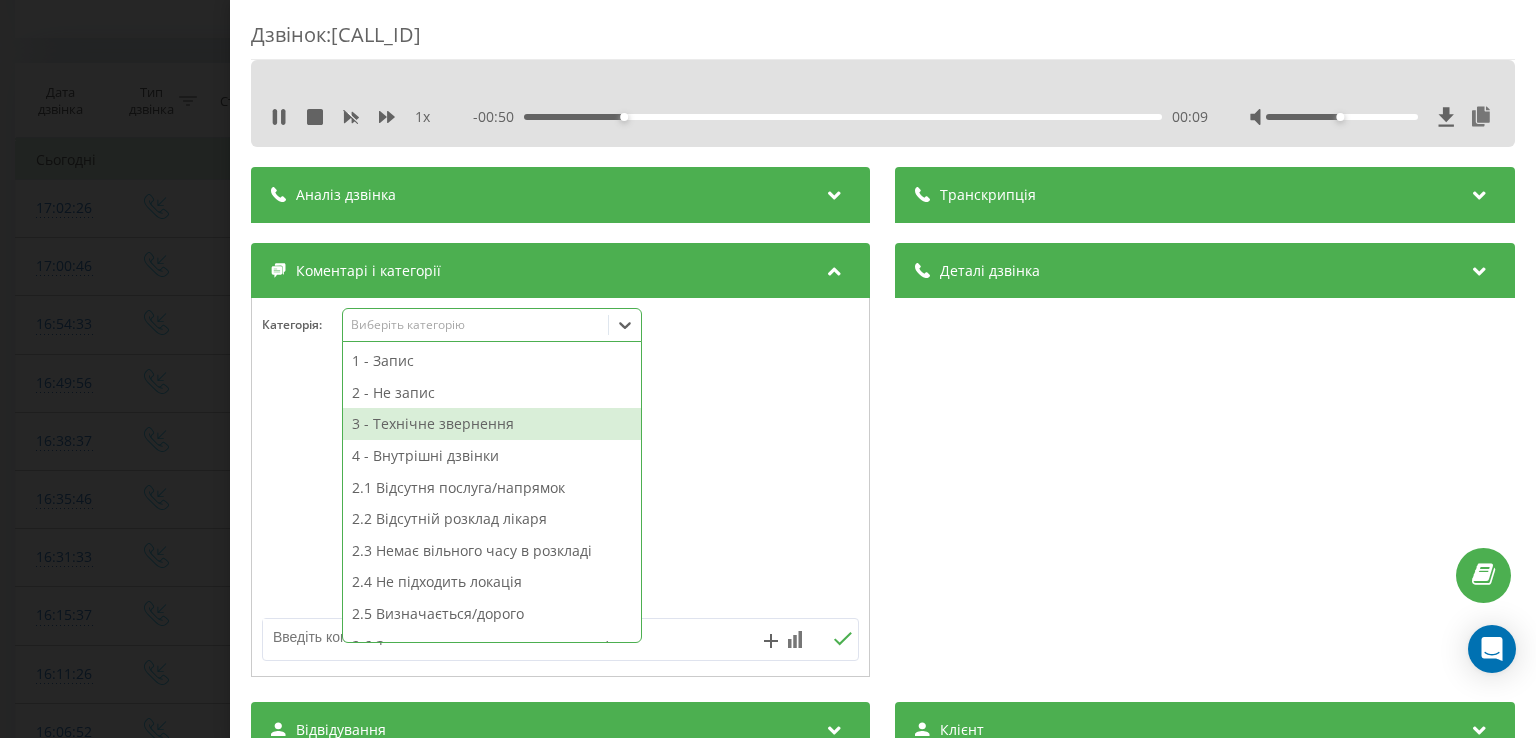 click on "3 - Технічне звернення" at bounding box center [492, 424] 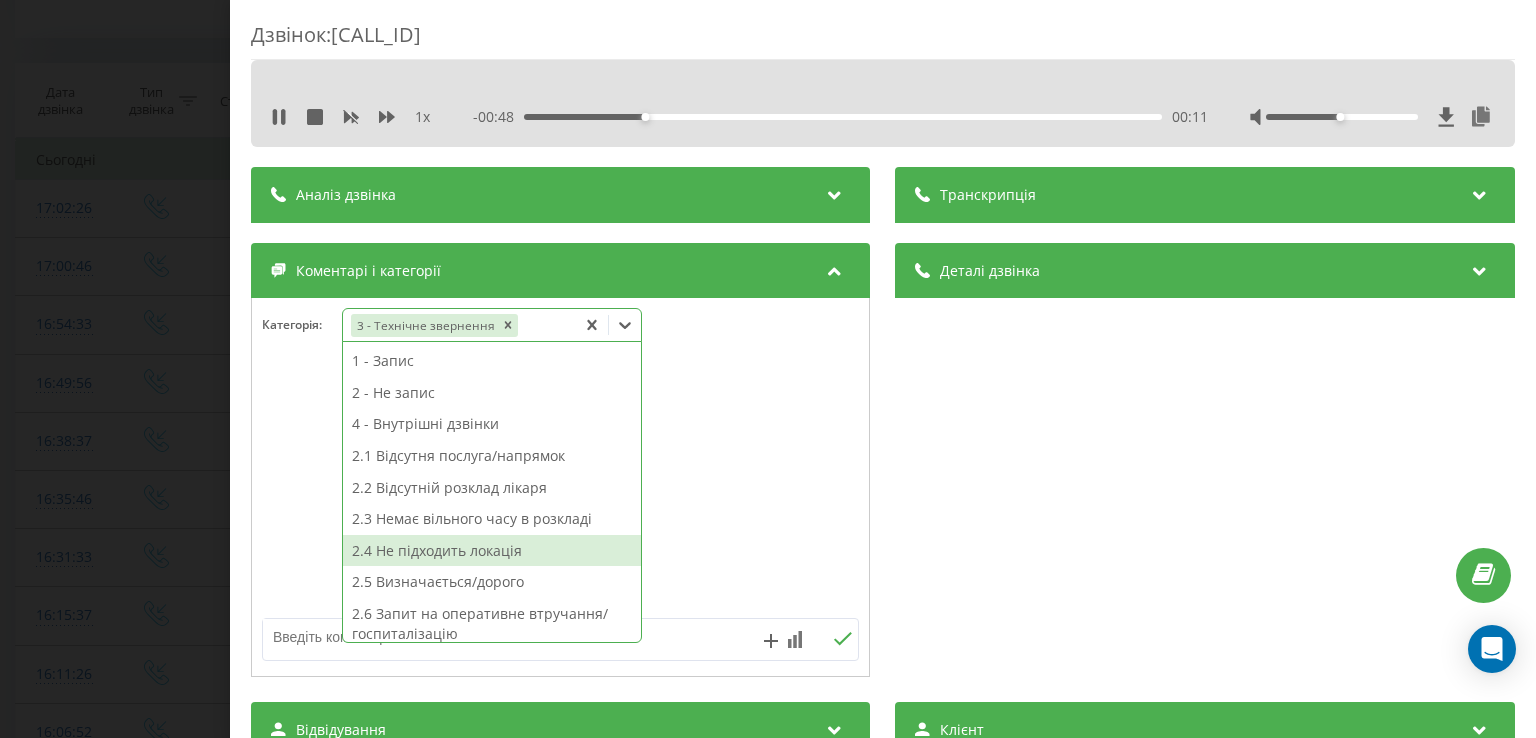 scroll, scrollTop: 314, scrollLeft: 0, axis: vertical 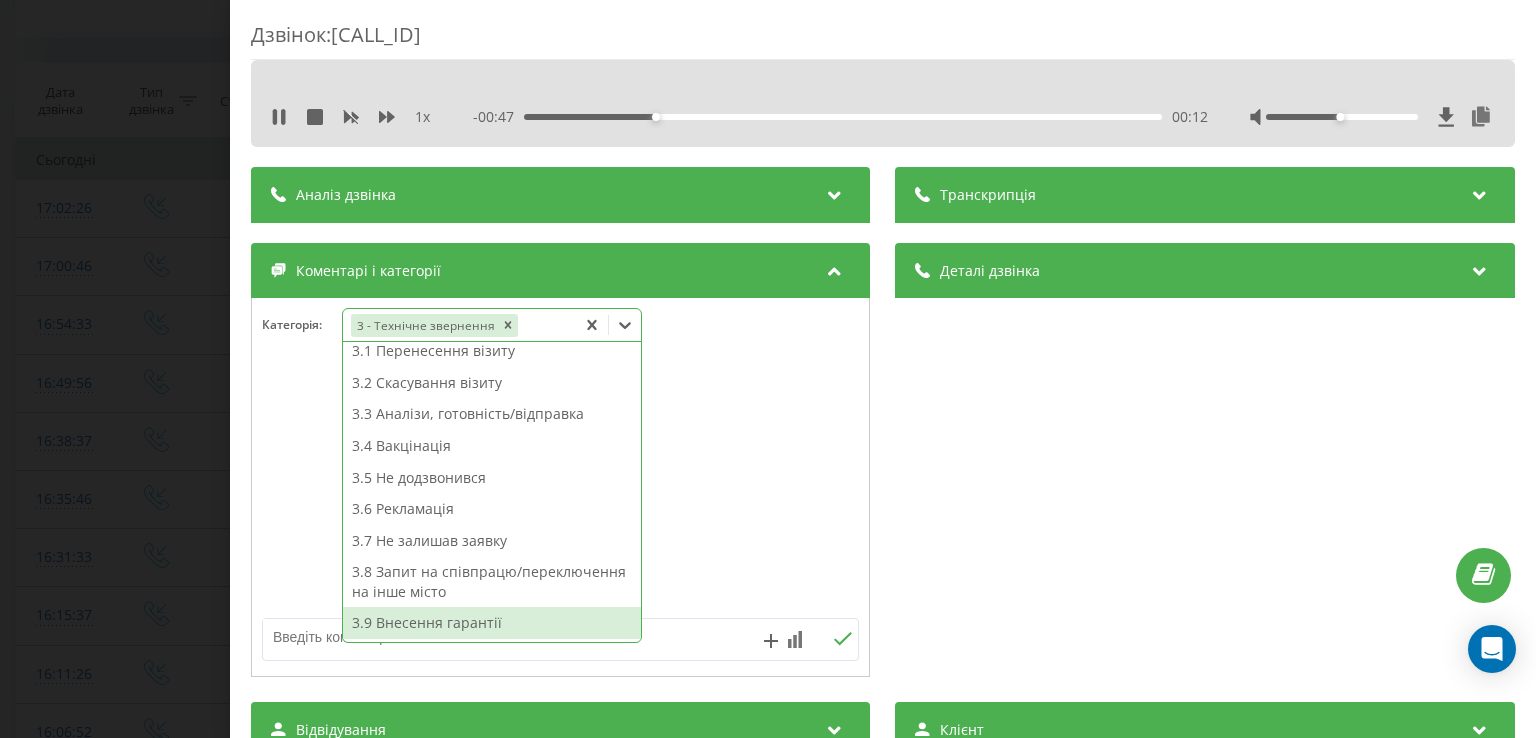 click on "3.9 Внесення гарантії" at bounding box center (492, 623) 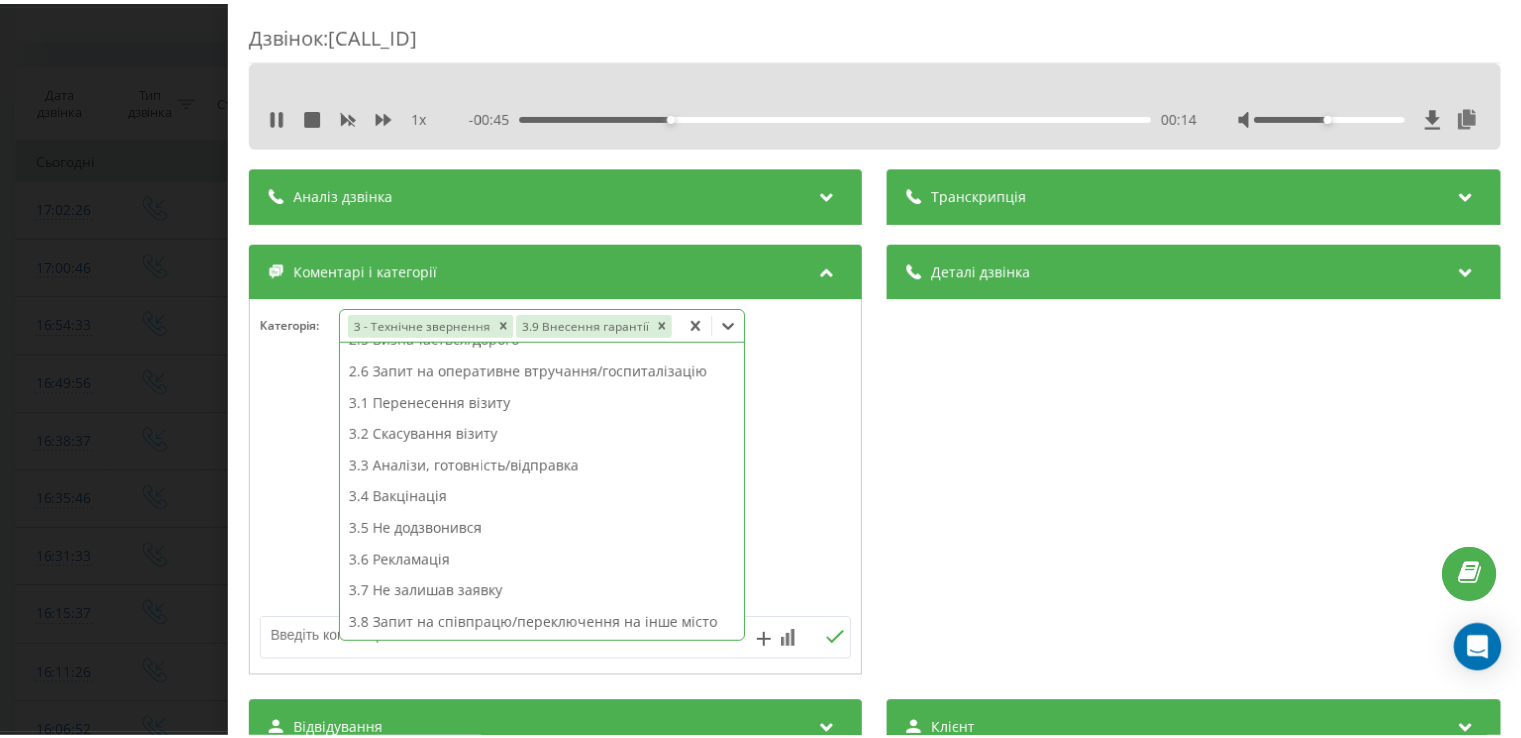 scroll, scrollTop: 243, scrollLeft: 0, axis: vertical 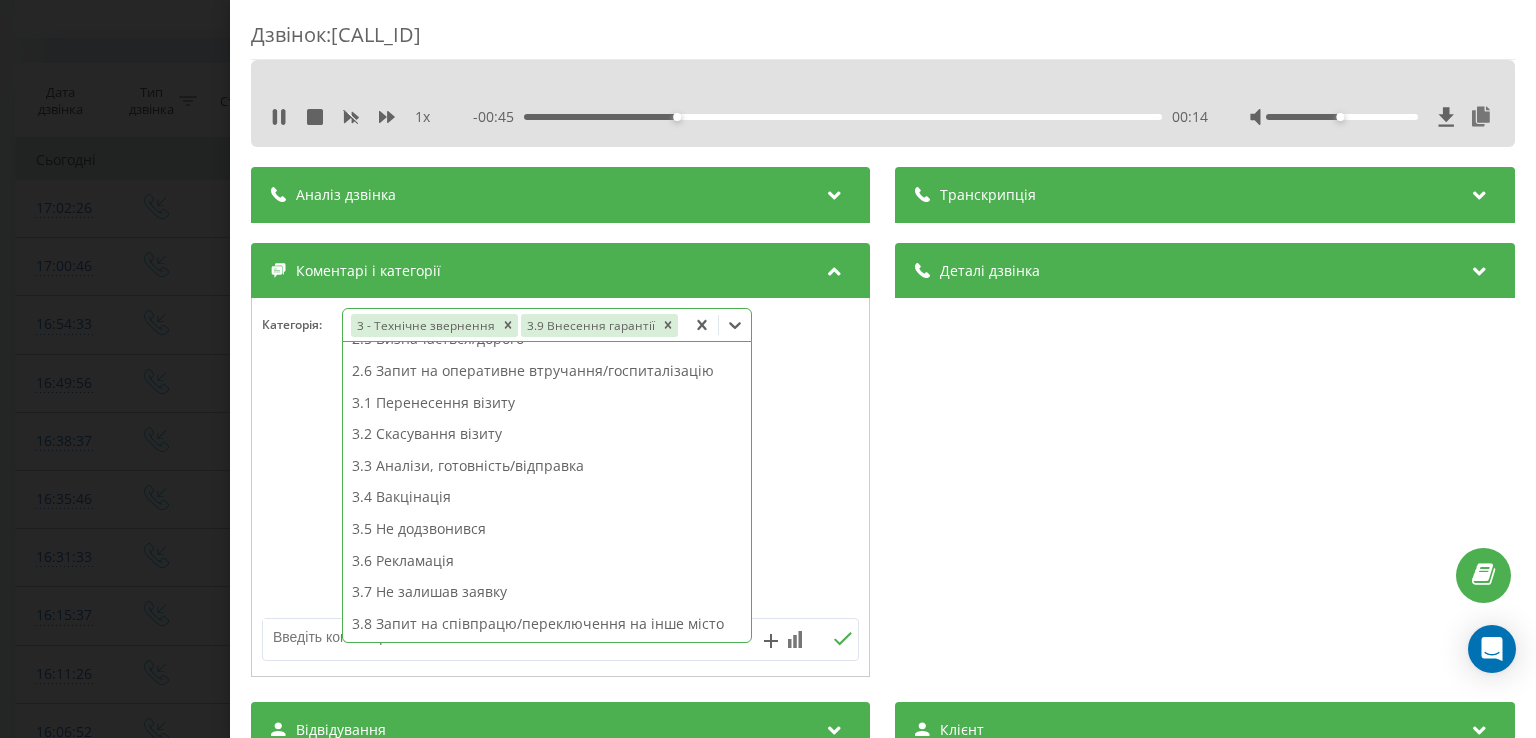 click on "Дзвінок :  ua9_-1754400693.163388   1 x  - 00:45 00:14   00:14   Транскрипція Для AI-аналізу майбутніх дзвінків  налаштуйте та активуйте профіль на сторінці . Якщо профіль вже є і дзвінок відповідає його умовам, оновіть сторінку через 10 хвилин - AI аналізує поточний дзвінок. Аналіз дзвінка Для AI-аналізу майбутніх дзвінків  налаштуйте та активуйте профіль на сторінці . Якщо профіль вже є і дзвінок відповідає його умовам, оновіть сторінку через 10 хвилин - AI аналізує поточний дзвінок. Деталі дзвінка Загальне Дата дзвінка 2025-08-05 16:31:33 Тип дзвінка Вхідний Статус дзвінка Повторний 380442909933 /" at bounding box center [768, 369] 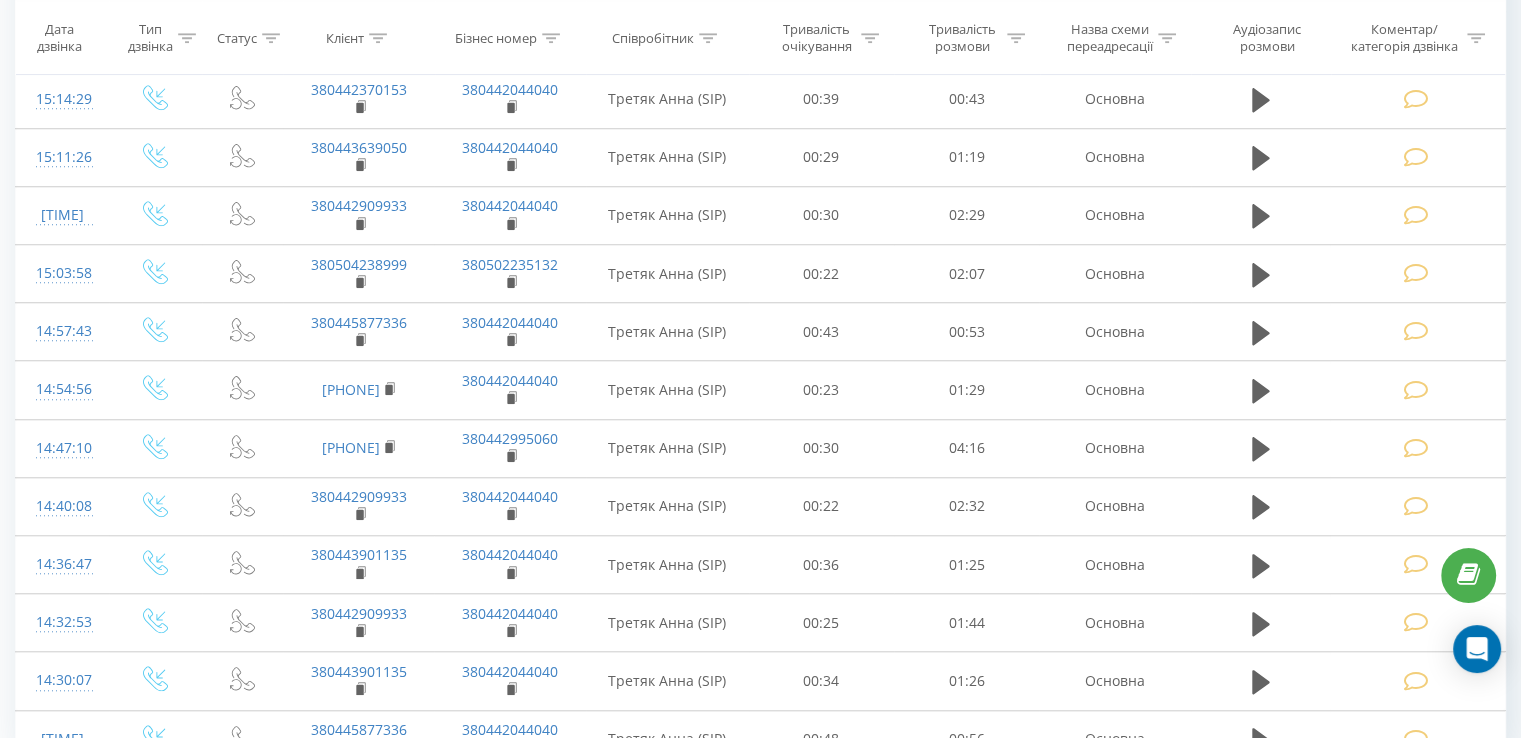 scroll, scrollTop: 966, scrollLeft: 0, axis: vertical 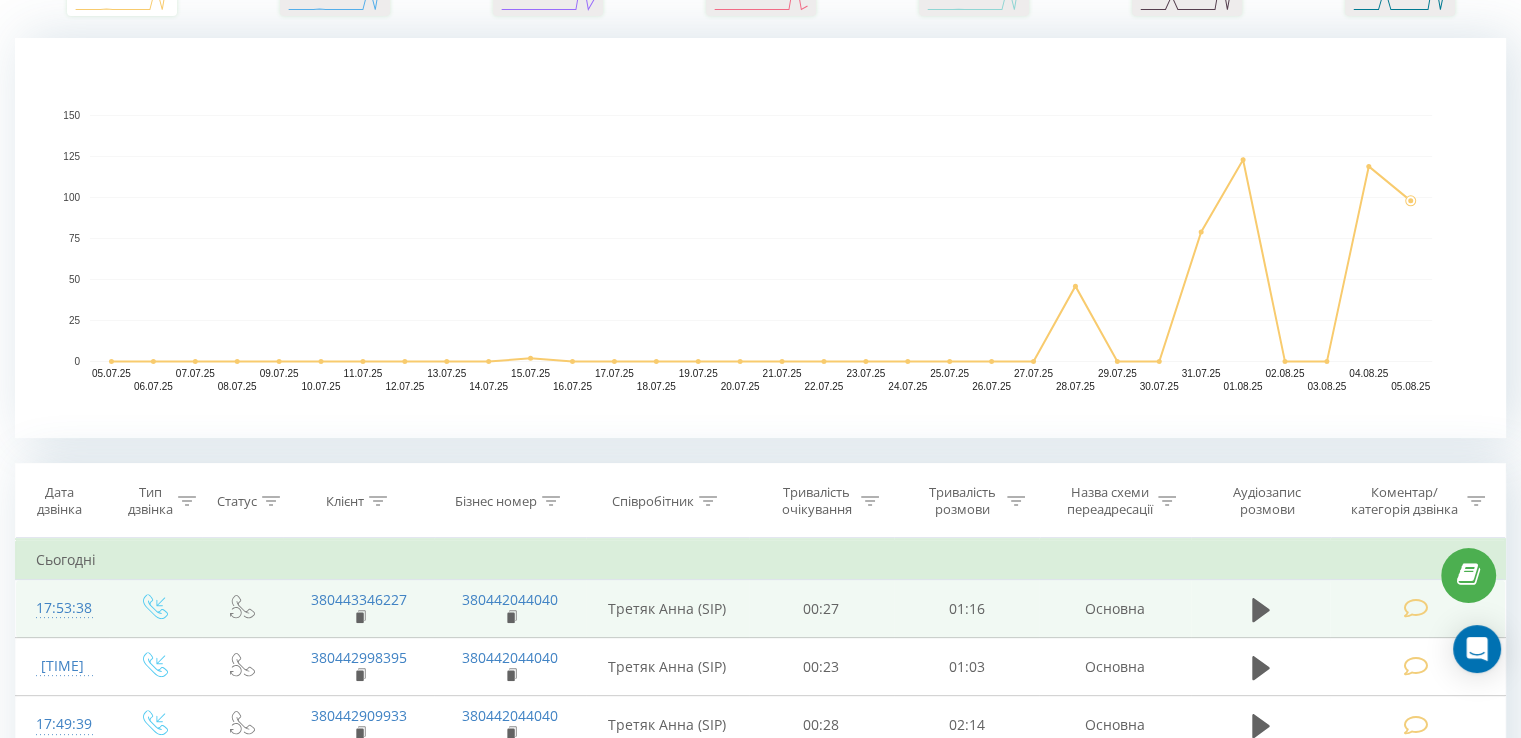 click at bounding box center [1415, 608] 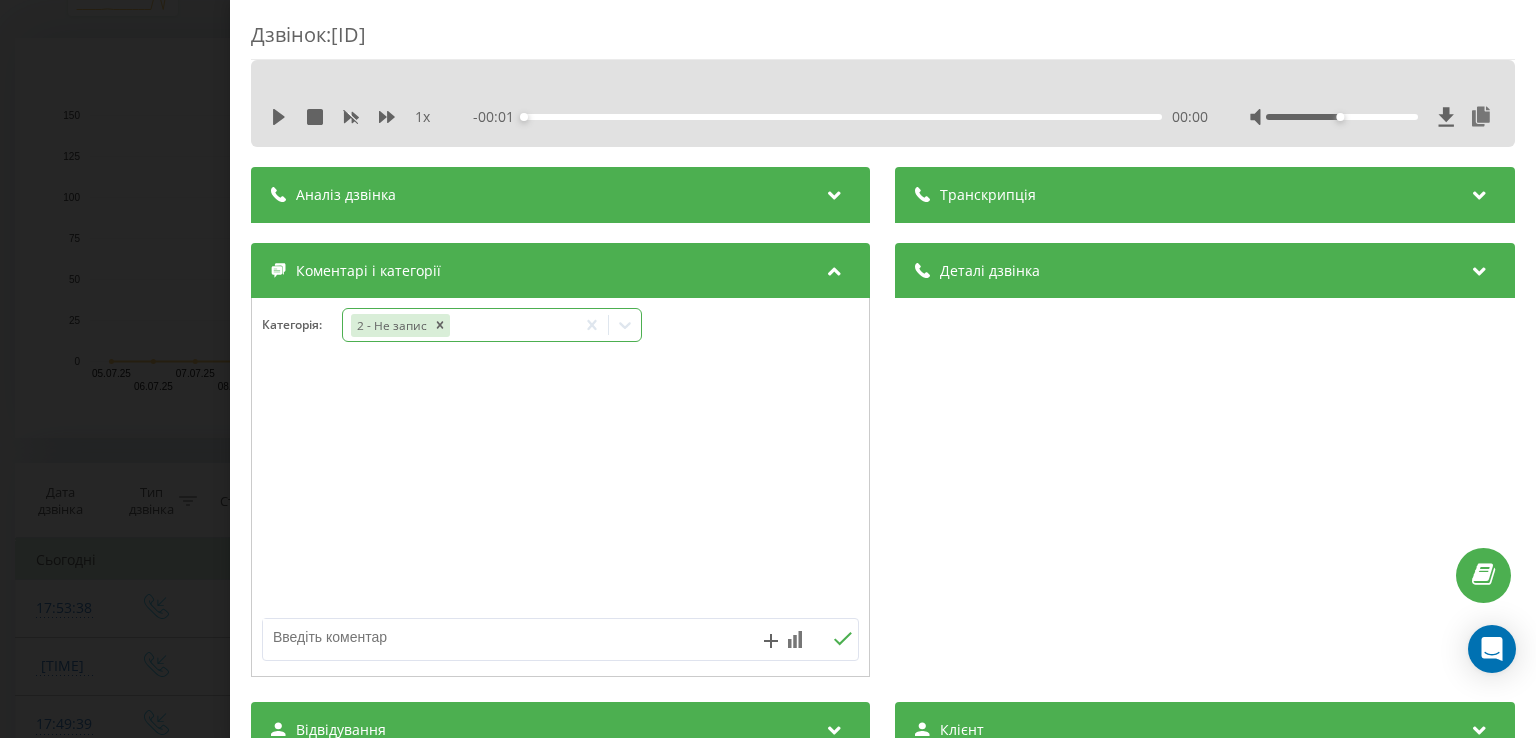 click on "2 - Не запис" at bounding box center (459, 325) 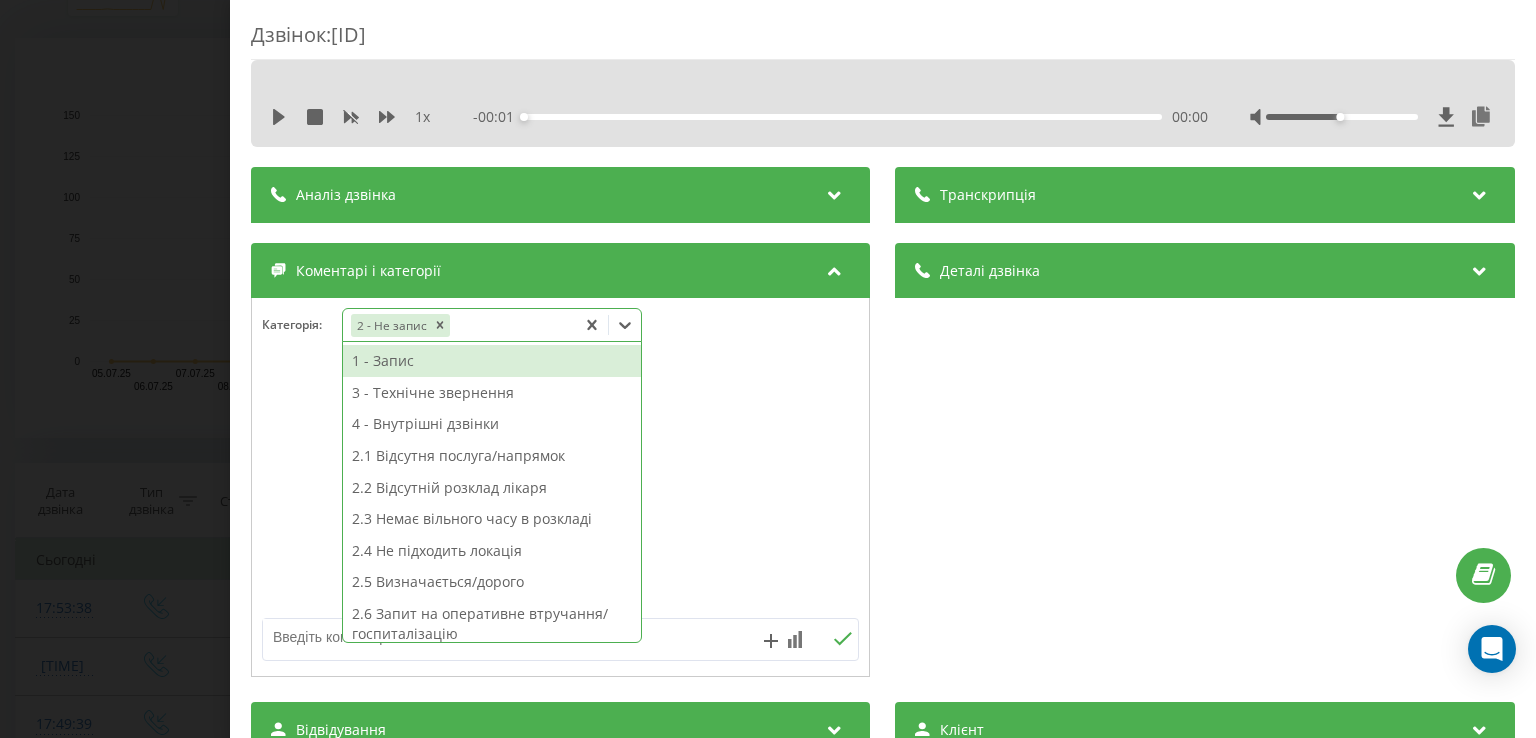 click on "2.3 Немає вільного часу в розкладі" at bounding box center (492, 519) 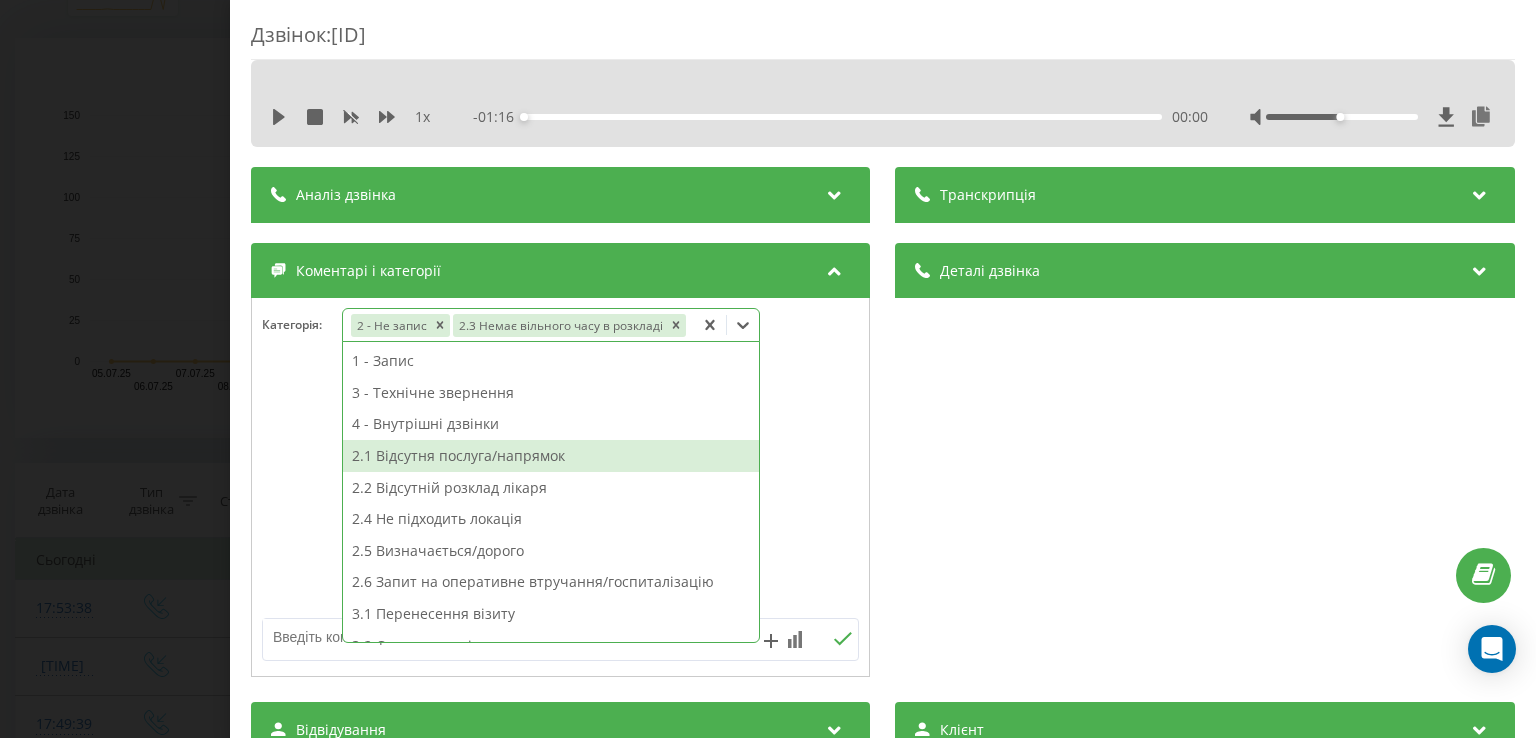 click on "Дзвінок :  [ID]   1 x  - [DURATION]   [DURATION]   Транскрипція Для AI-аналізу майбутніх дзвінків  налаштуйте та активуйте профіль на сторінці . Якщо профіль вже є і дзвінок відповідає його умовам, оновіть сторінку через 10 хвилин - AI аналізує поточний дзвінок. Аналіз дзвінка Для AI-аналізу майбутніх дзвінків  налаштуйте та активуйте профіль на сторінці . Якщо профіль вже є і дзвінок відповідає його умовам, оновіть сторінку через 10 хвилин - AI аналізує поточний дзвінок. Деталі дзвінка Загальне Дата дзвінка [YEAR]-[MONTH]-[DAY] [TIME] Тип дзвінка Вхідний Статус дзвінка Повторний [PHONE]" at bounding box center (768, 369) 